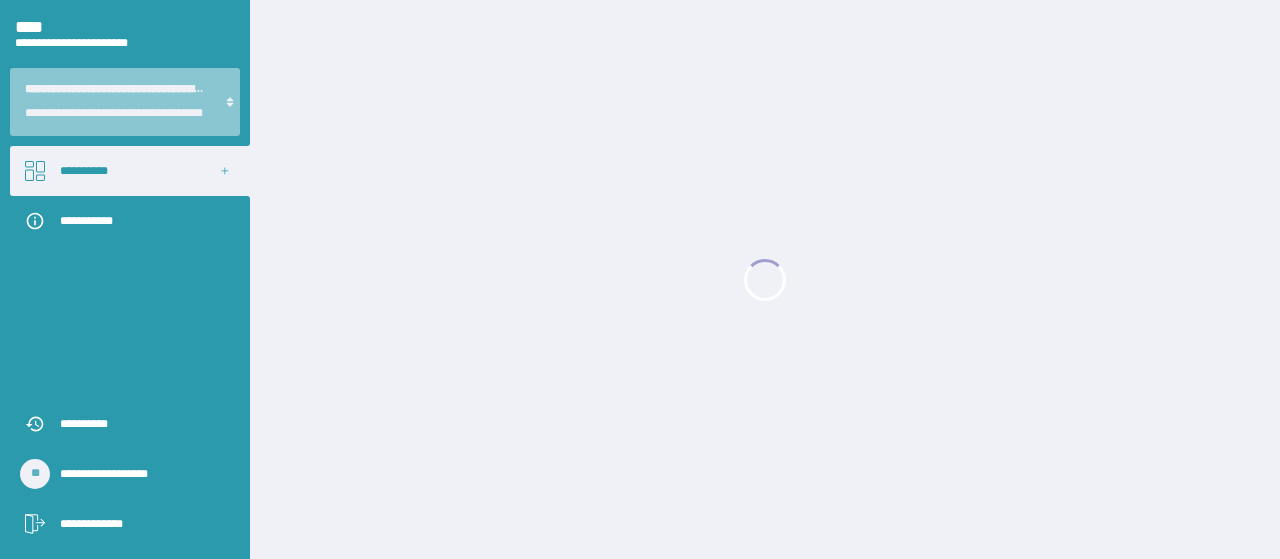 scroll, scrollTop: 0, scrollLeft: 0, axis: both 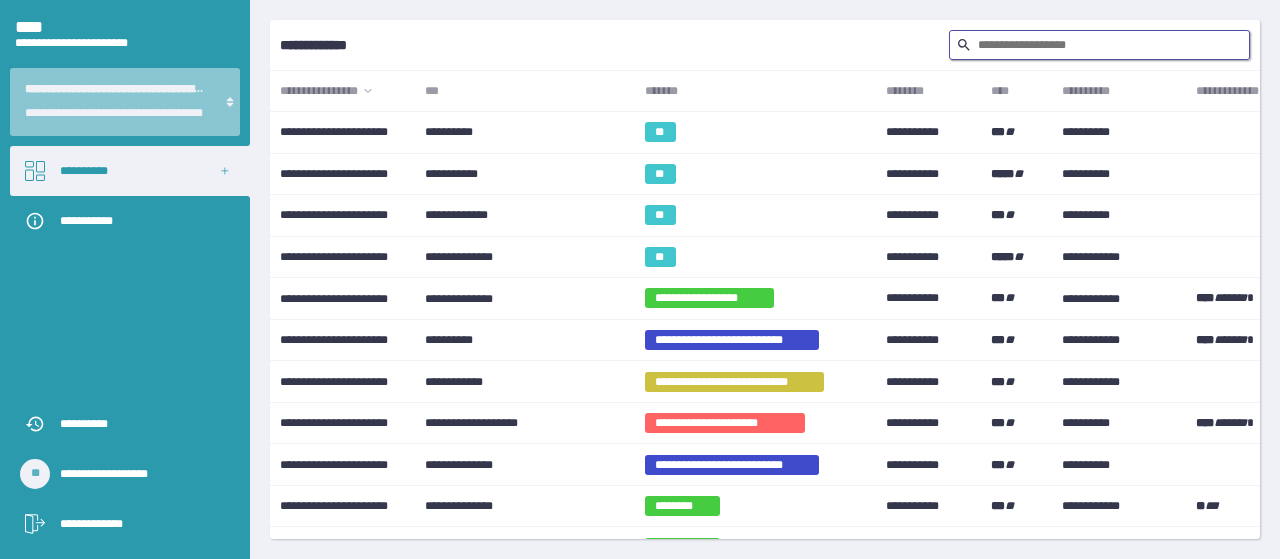 click at bounding box center [1099, 45] 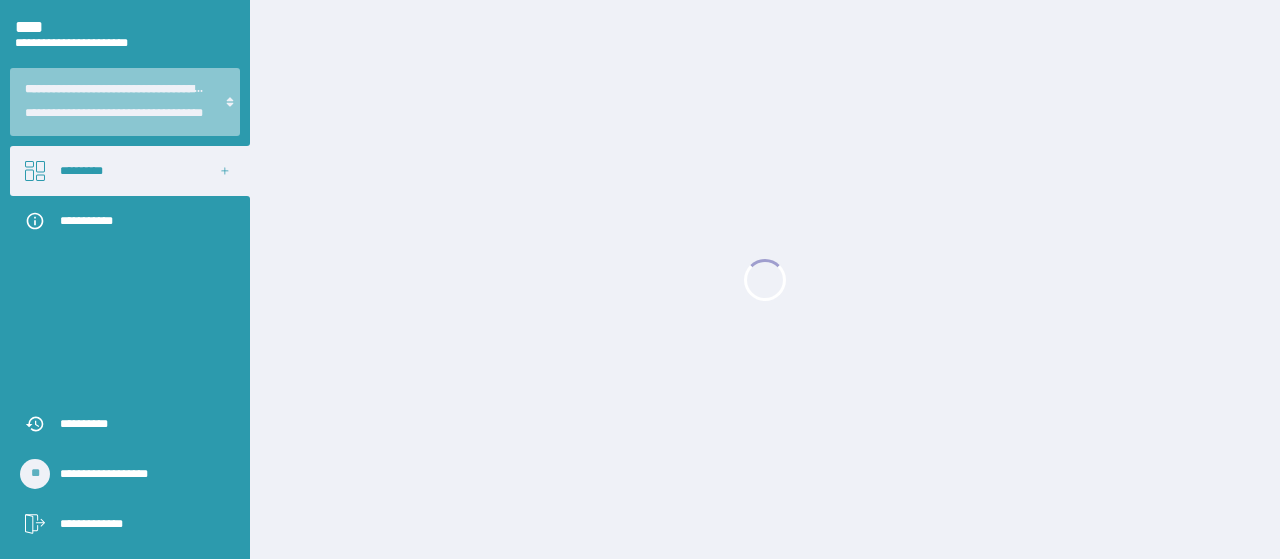 scroll, scrollTop: 0, scrollLeft: 0, axis: both 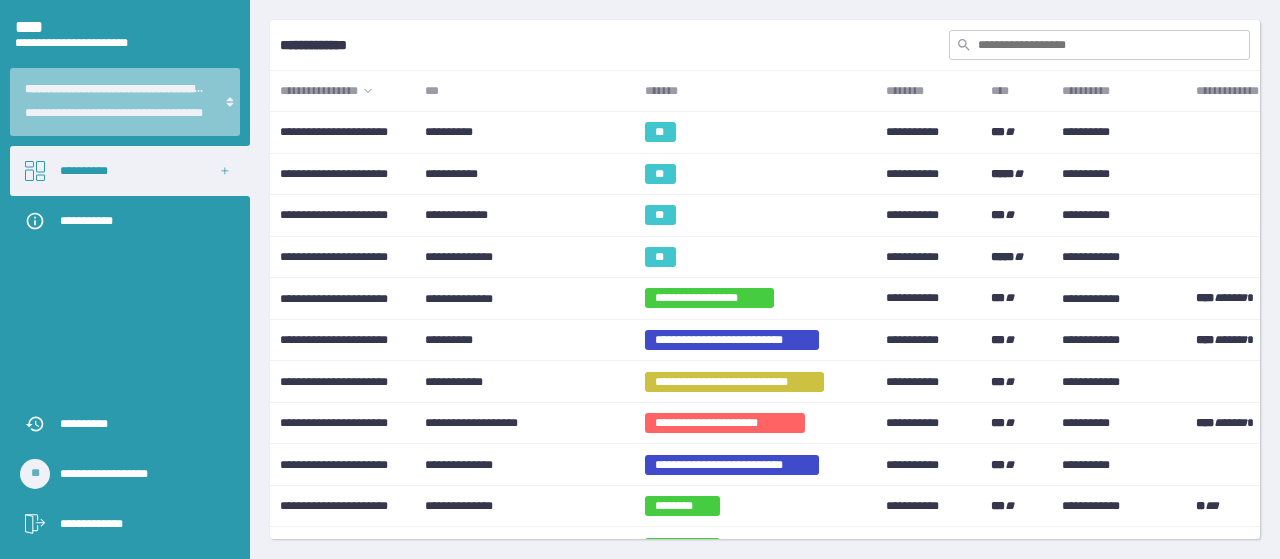 click at bounding box center [1099, 45] 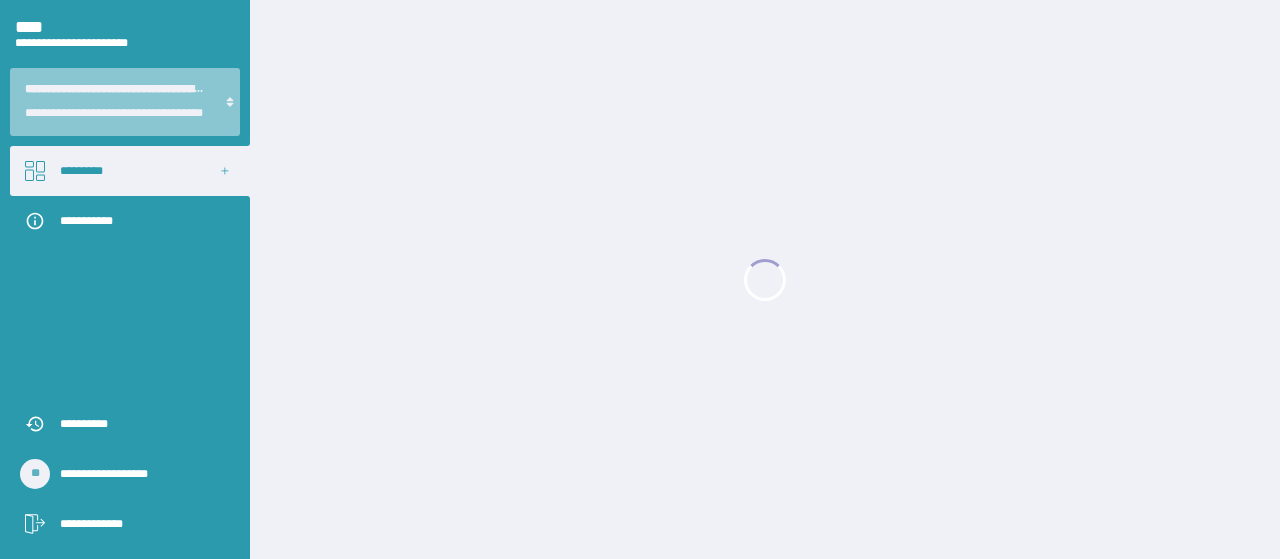scroll, scrollTop: 0, scrollLeft: 0, axis: both 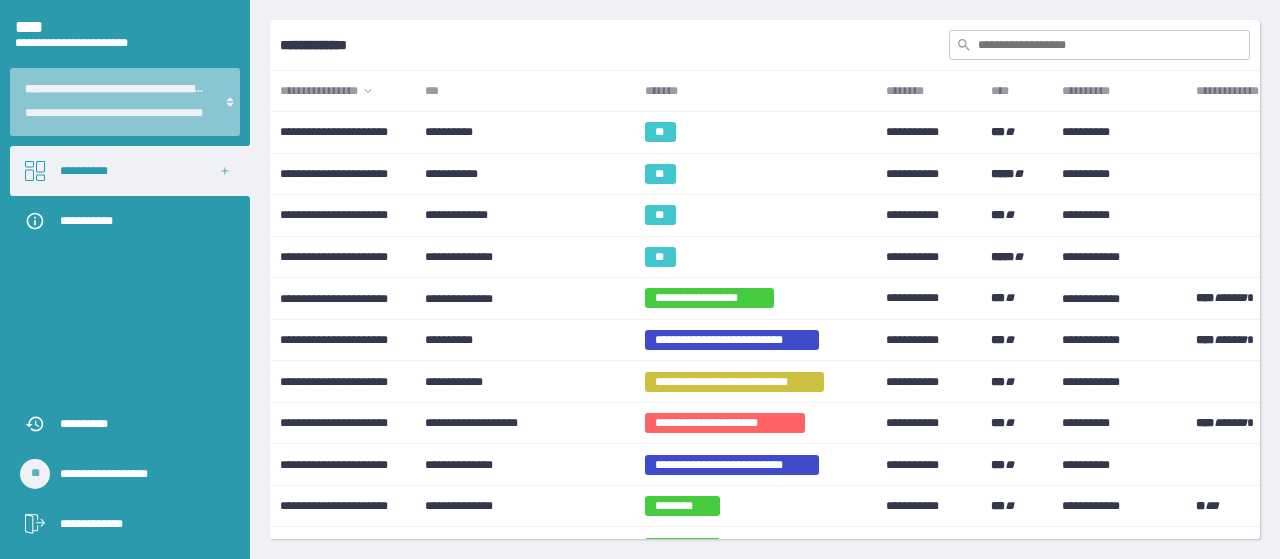click at bounding box center [1099, 45] 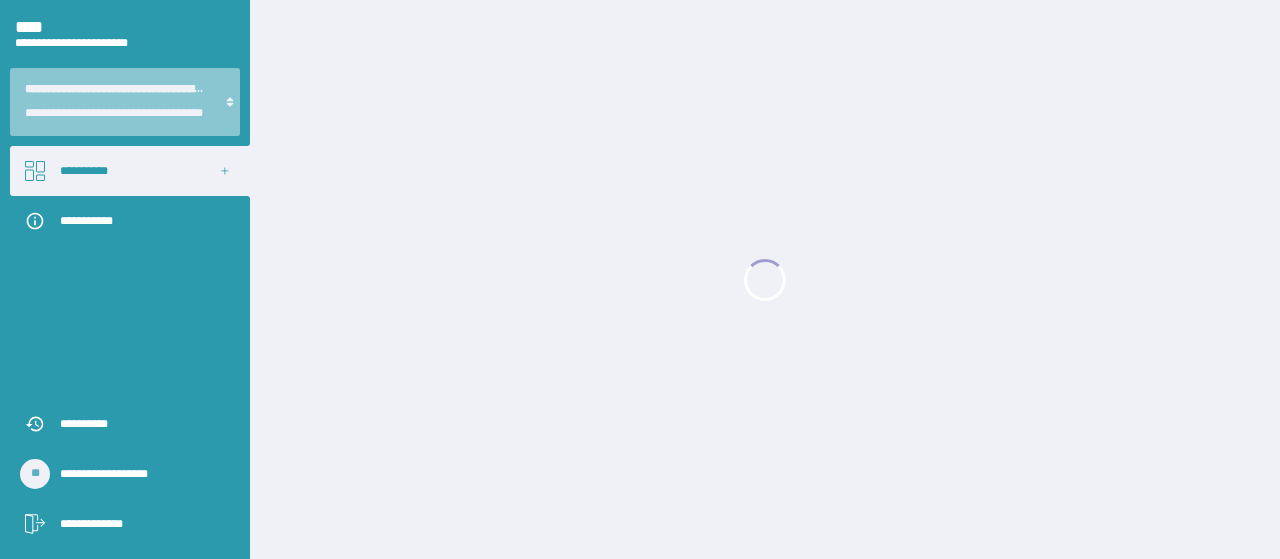 scroll, scrollTop: 0, scrollLeft: 0, axis: both 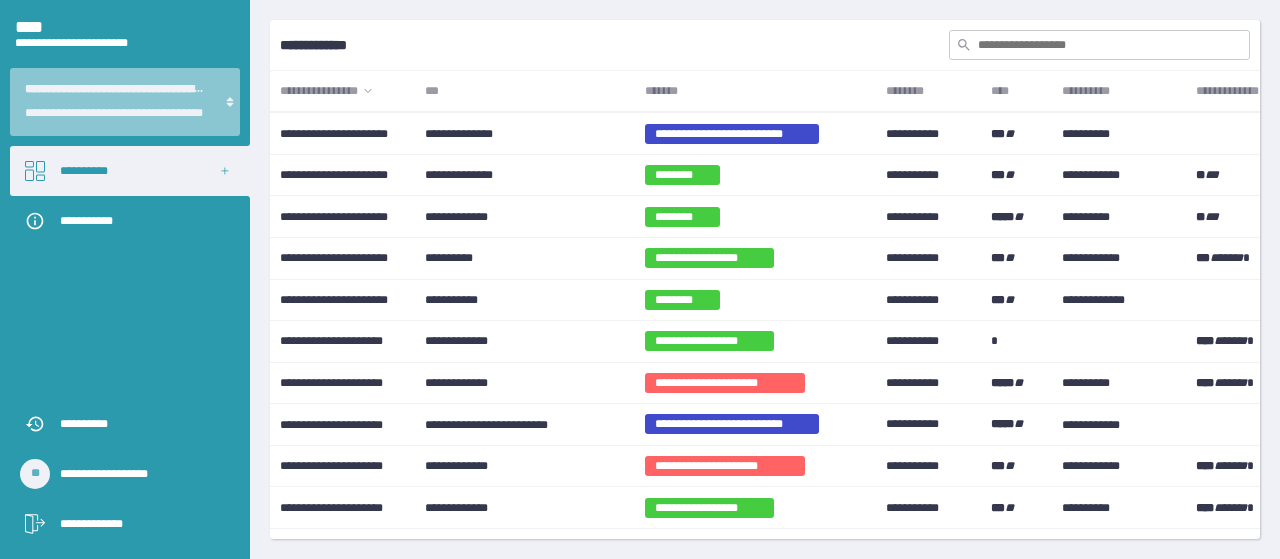 click on "***" at bounding box center (525, 91) 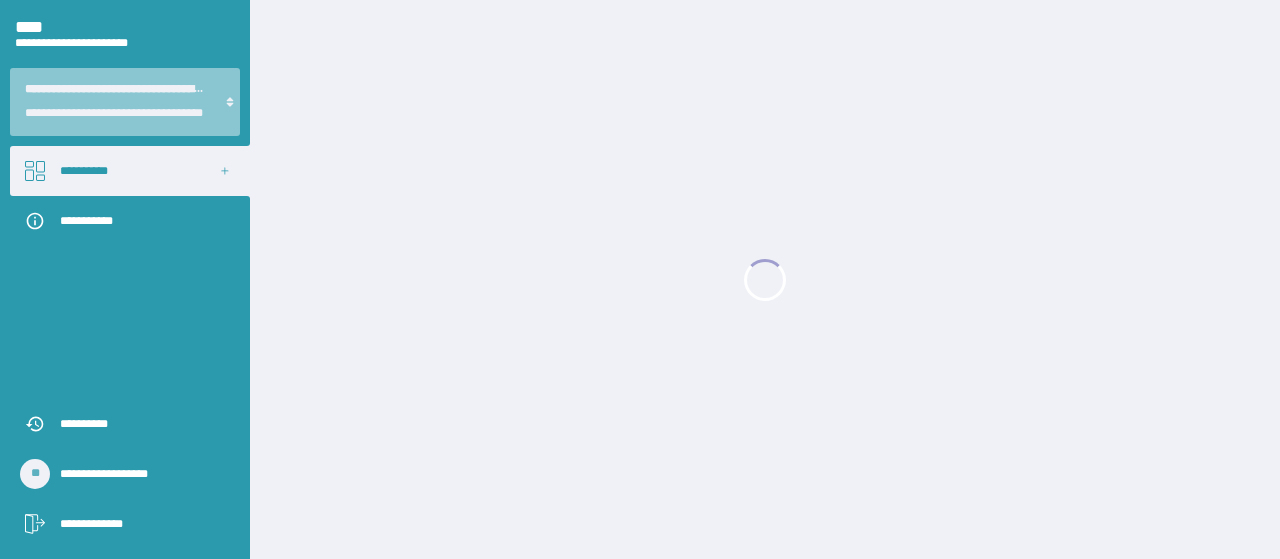 scroll, scrollTop: 0, scrollLeft: 0, axis: both 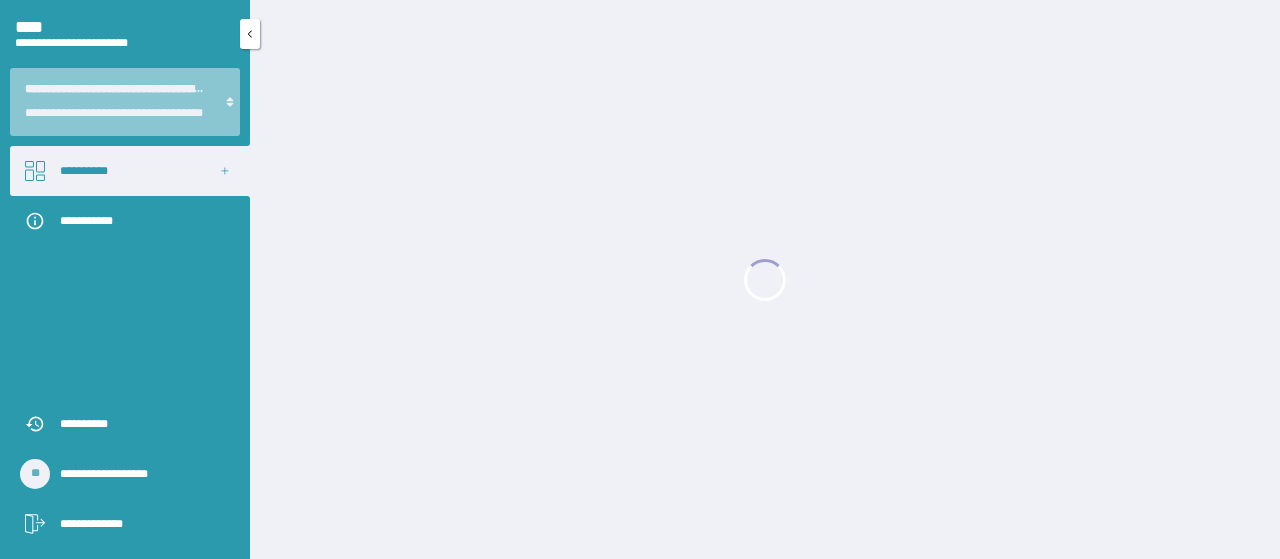 click on "**********" at bounding box center [130, 272] 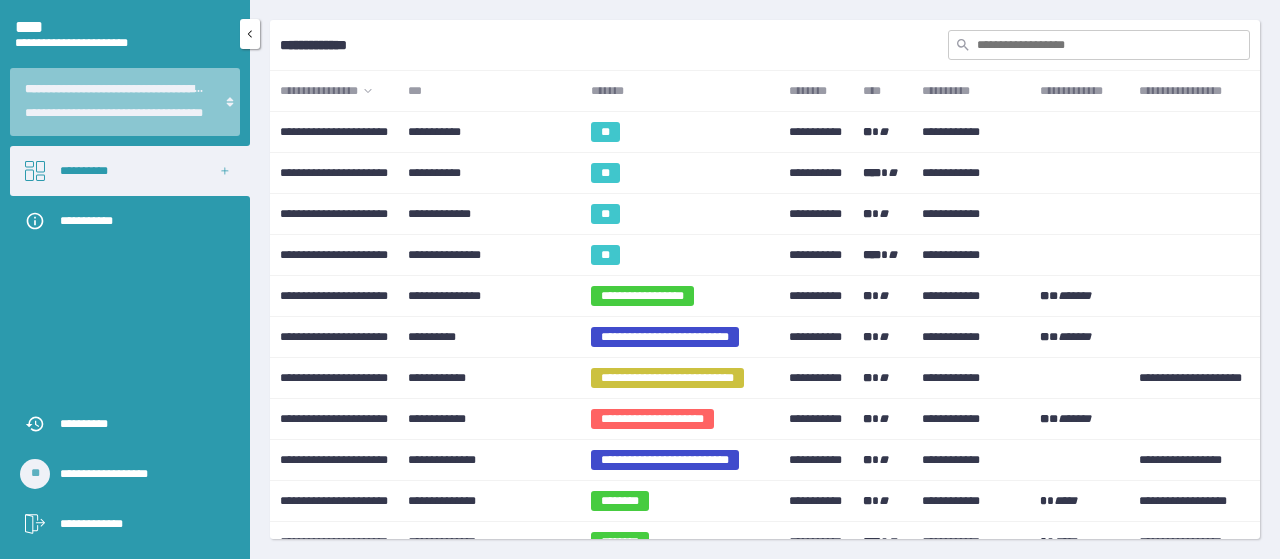 click on "**********" at bounding box center (84, 171) 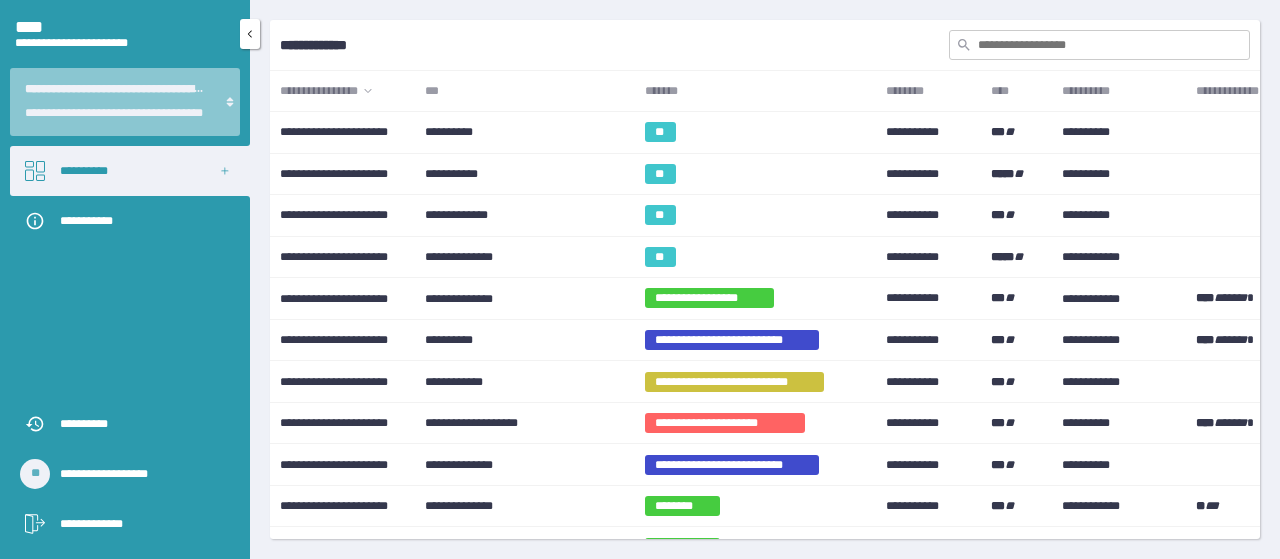 click on "**********" at bounding box center (84, 171) 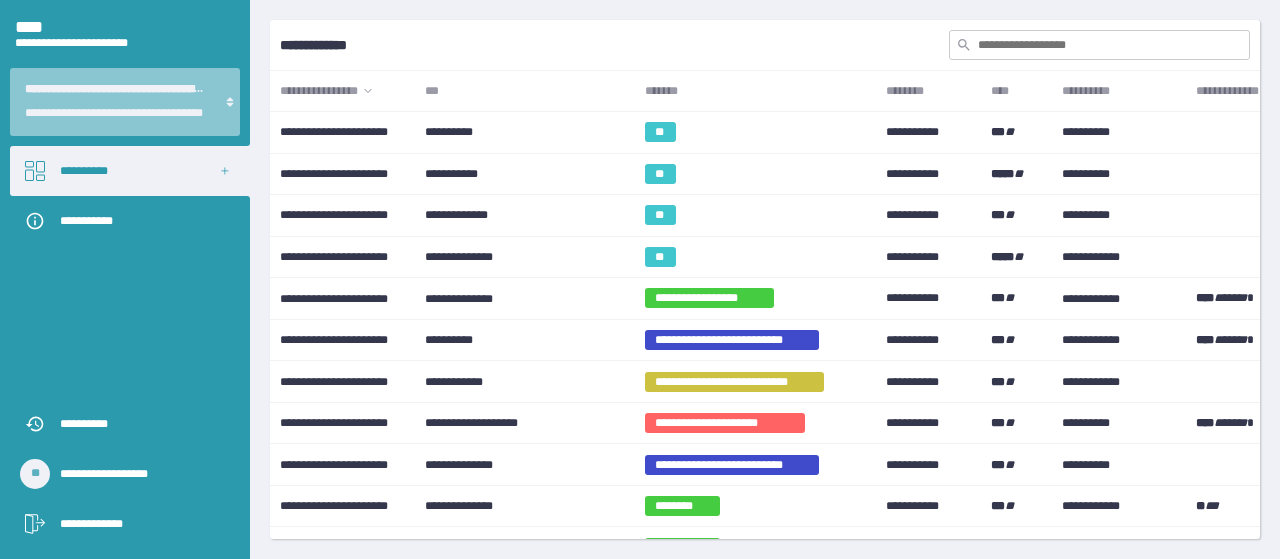 click at bounding box center (1099, 45) 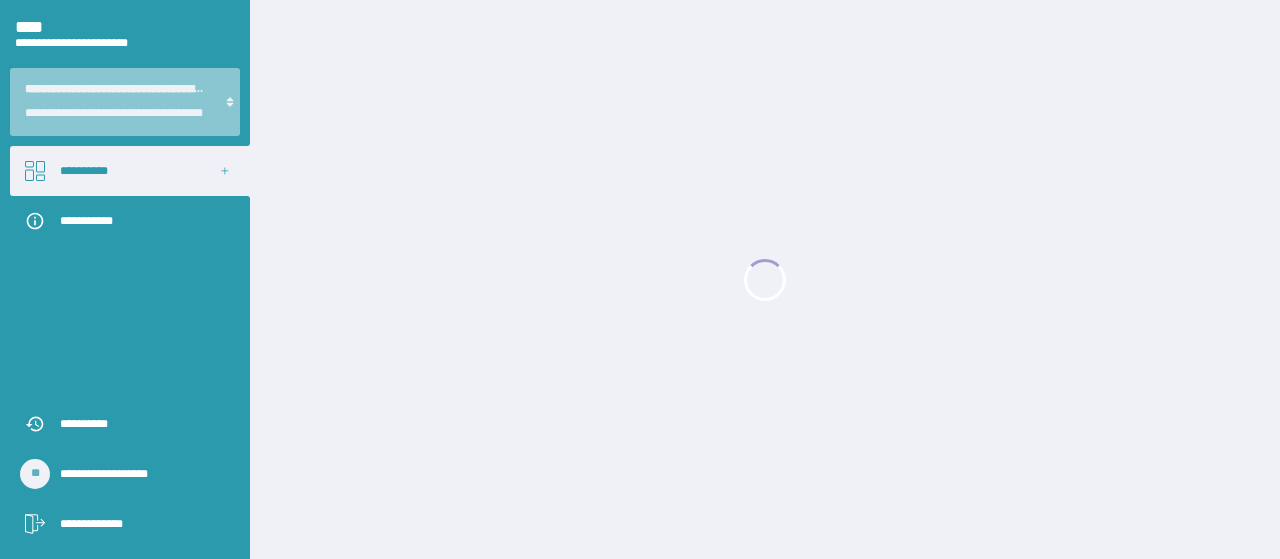 scroll, scrollTop: 0, scrollLeft: 0, axis: both 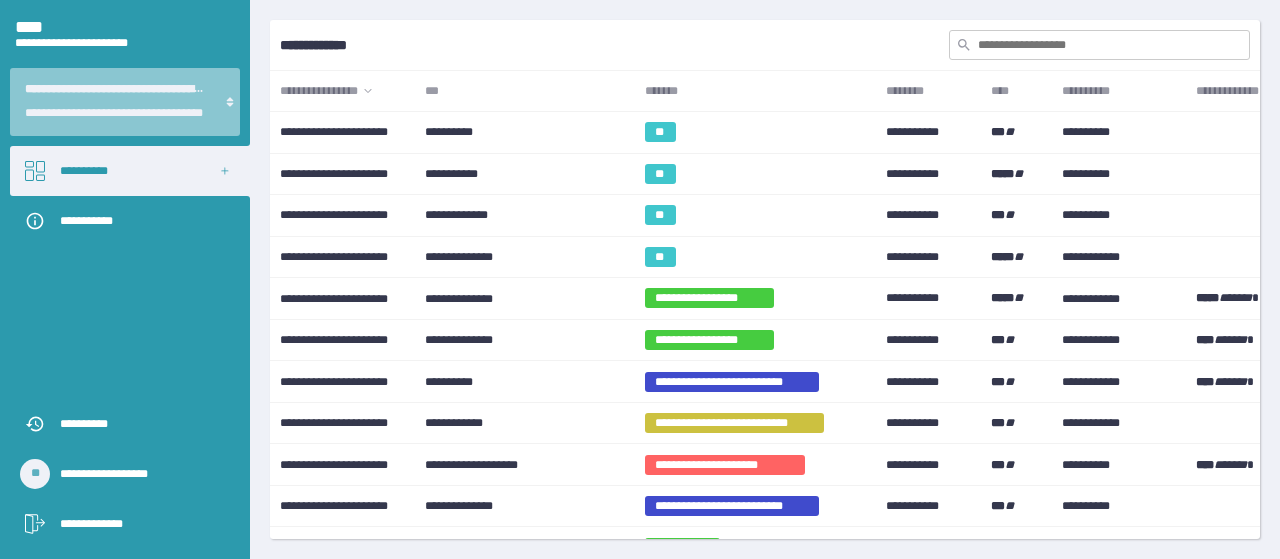 click on "***" at bounding box center [432, 91] 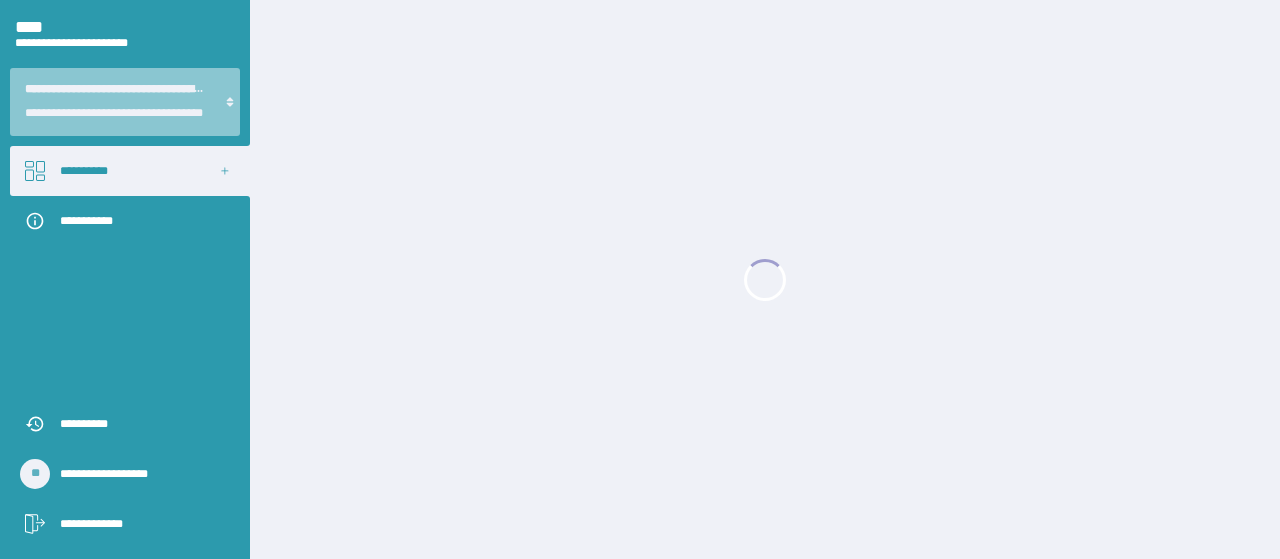scroll, scrollTop: 0, scrollLeft: 0, axis: both 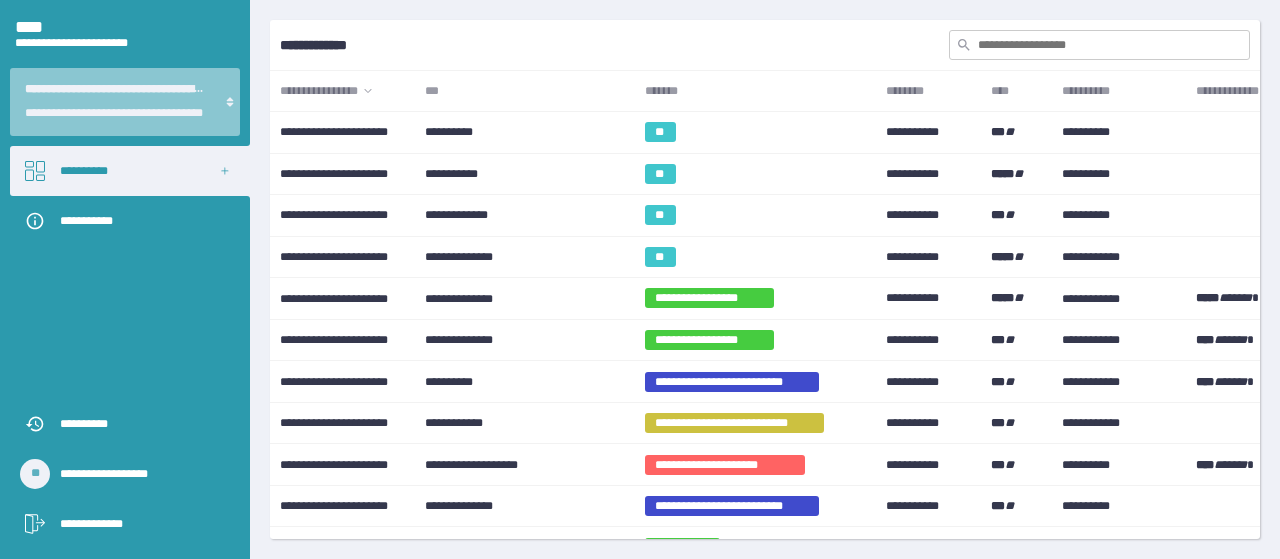 click at bounding box center [1099, 45] 